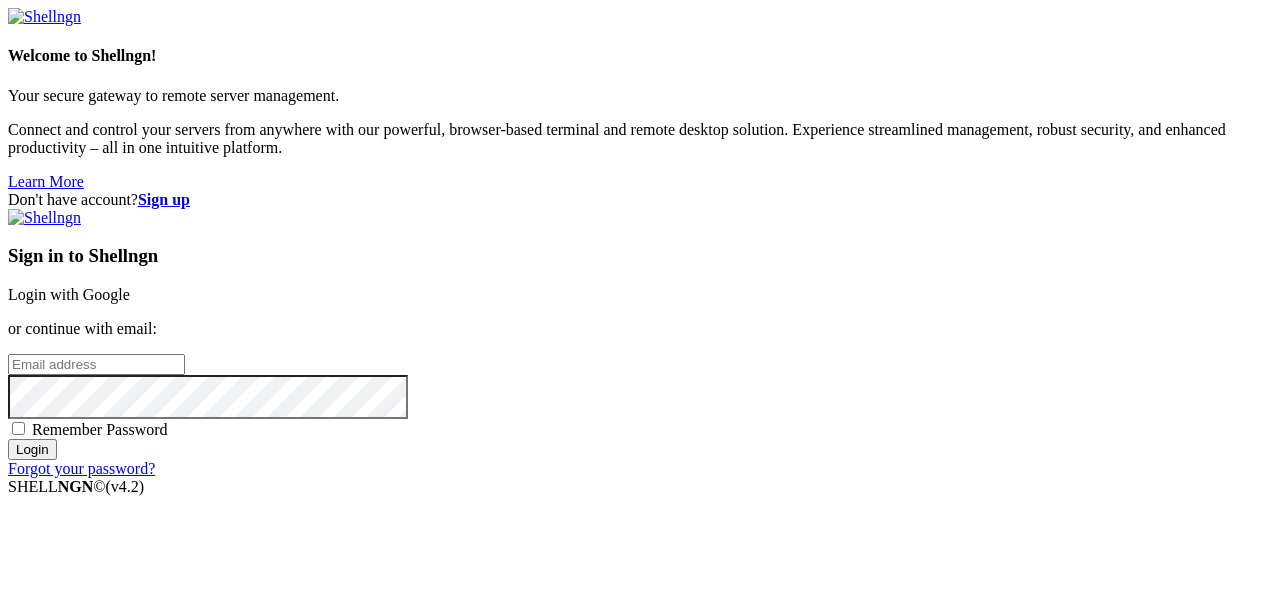scroll, scrollTop: 0, scrollLeft: 0, axis: both 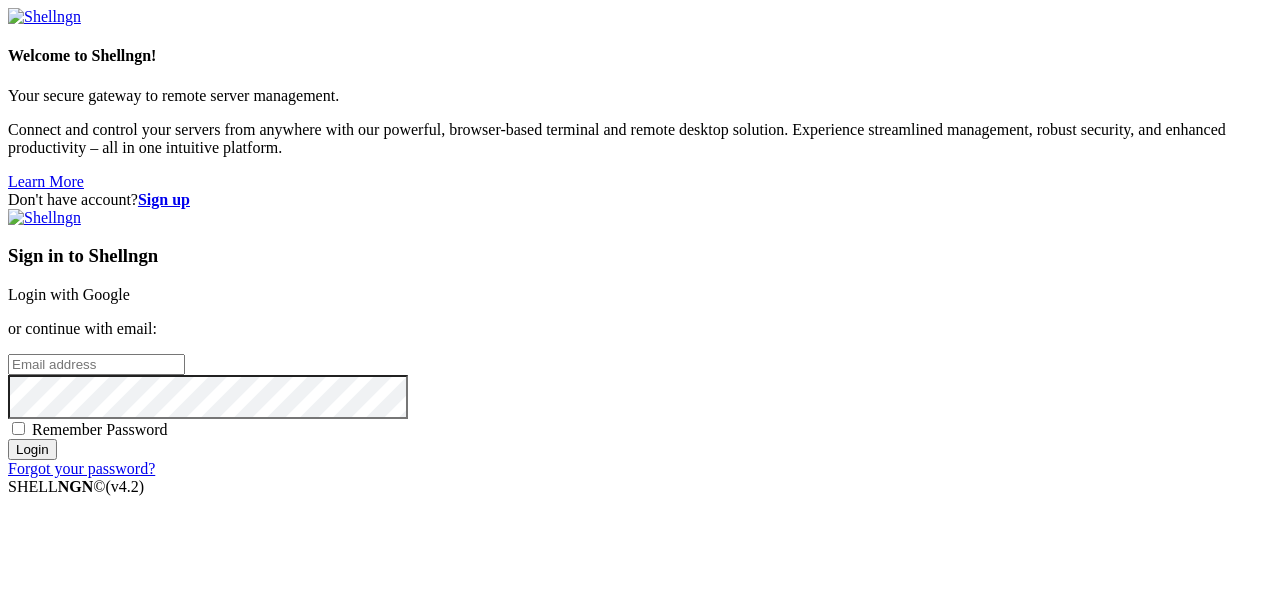 click on "Login with Google" at bounding box center (69, 294) 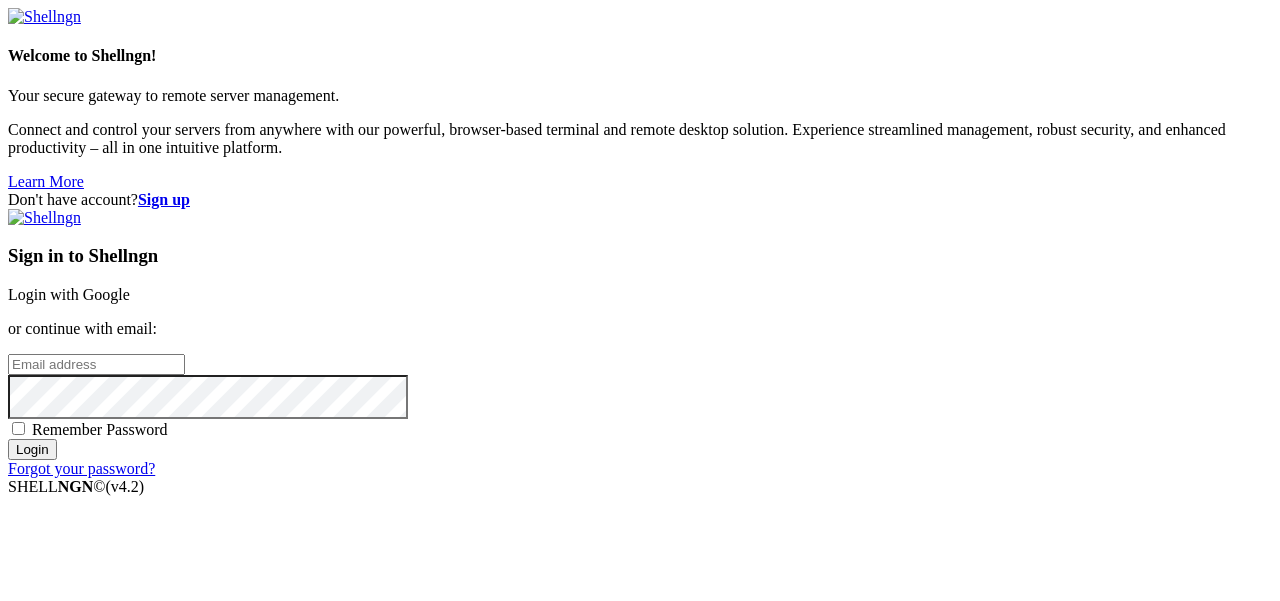 scroll, scrollTop: 0, scrollLeft: 0, axis: both 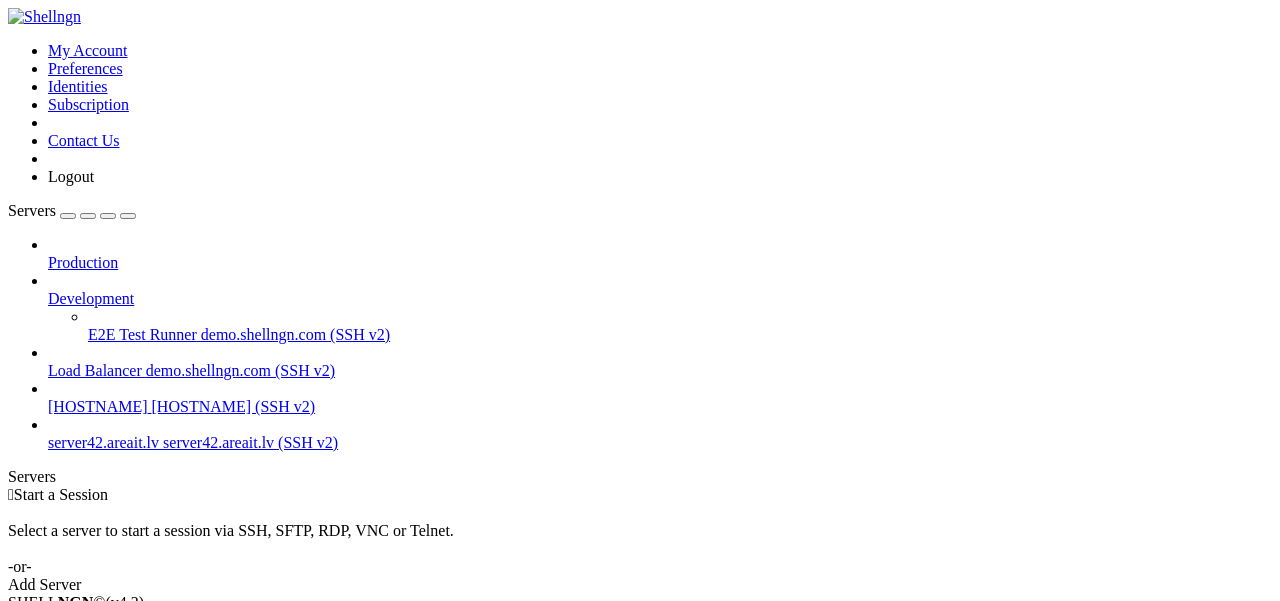 click at bounding box center (68, 216) 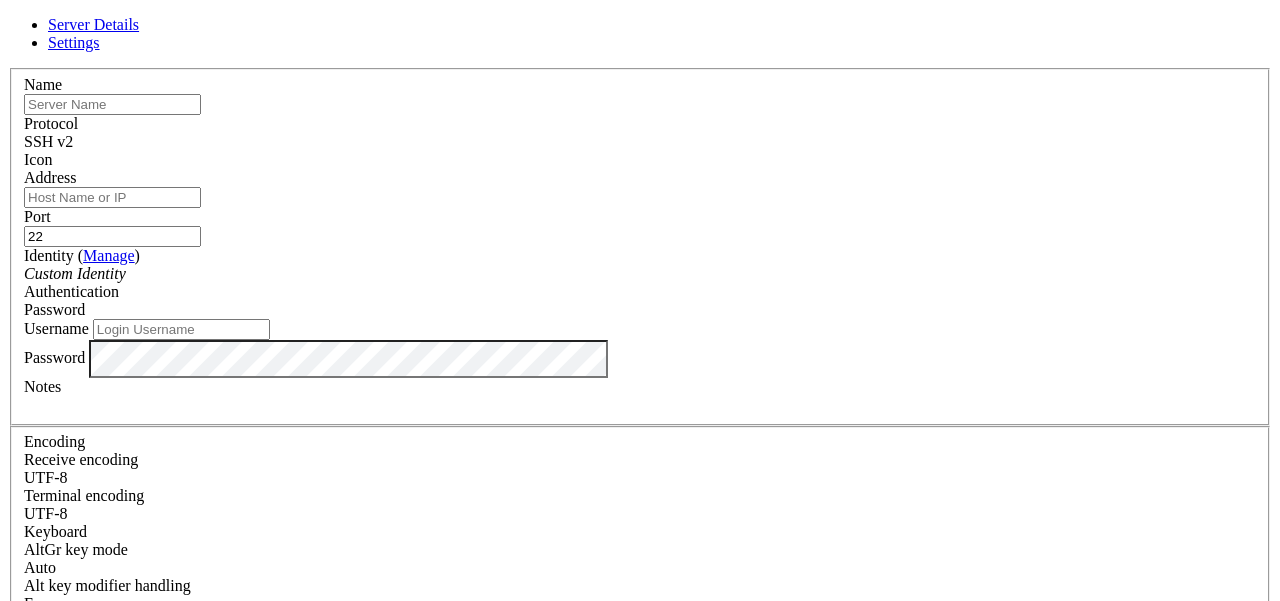 click on "Address" at bounding box center [112, 197] 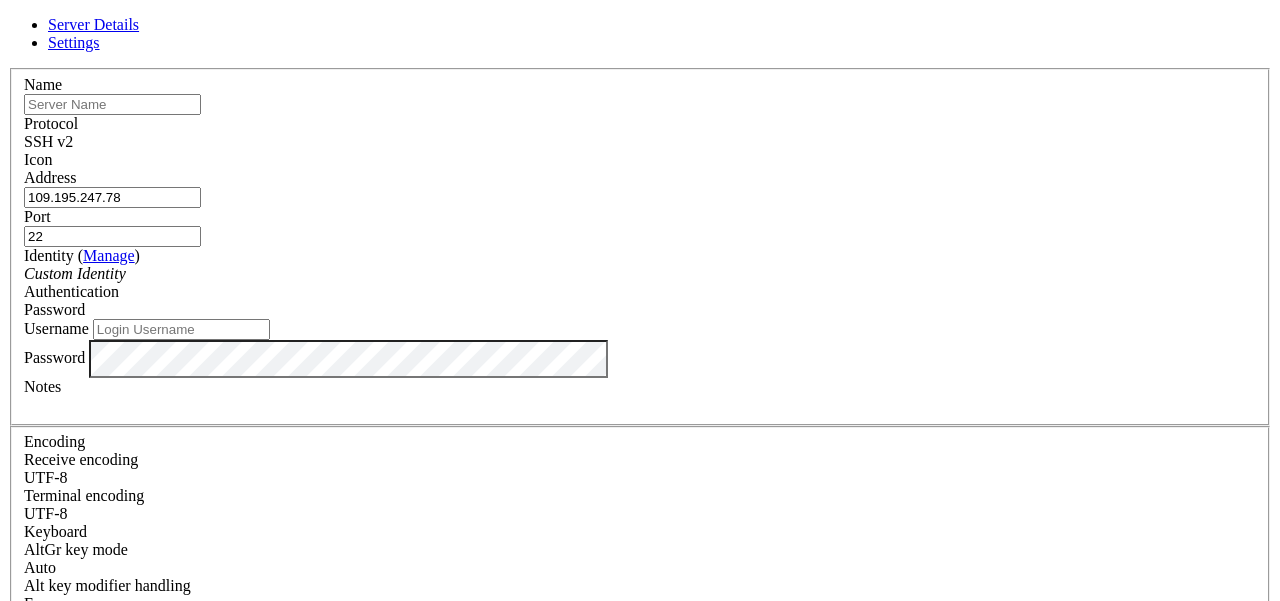 type on "109.195.247.78" 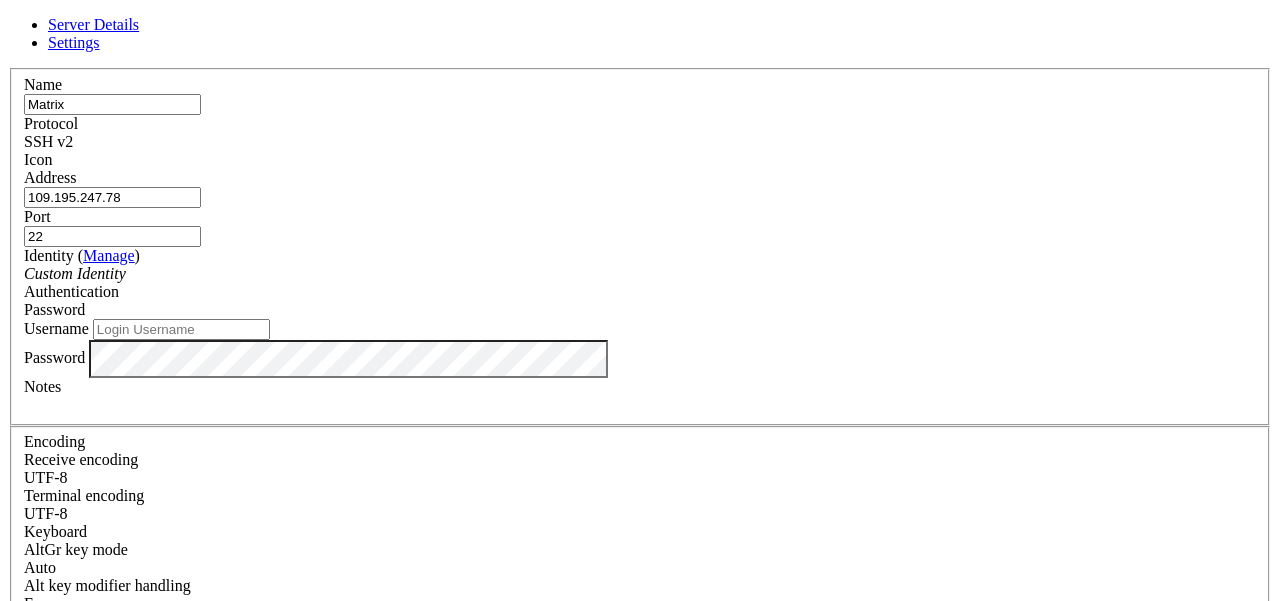type on "Matrix" 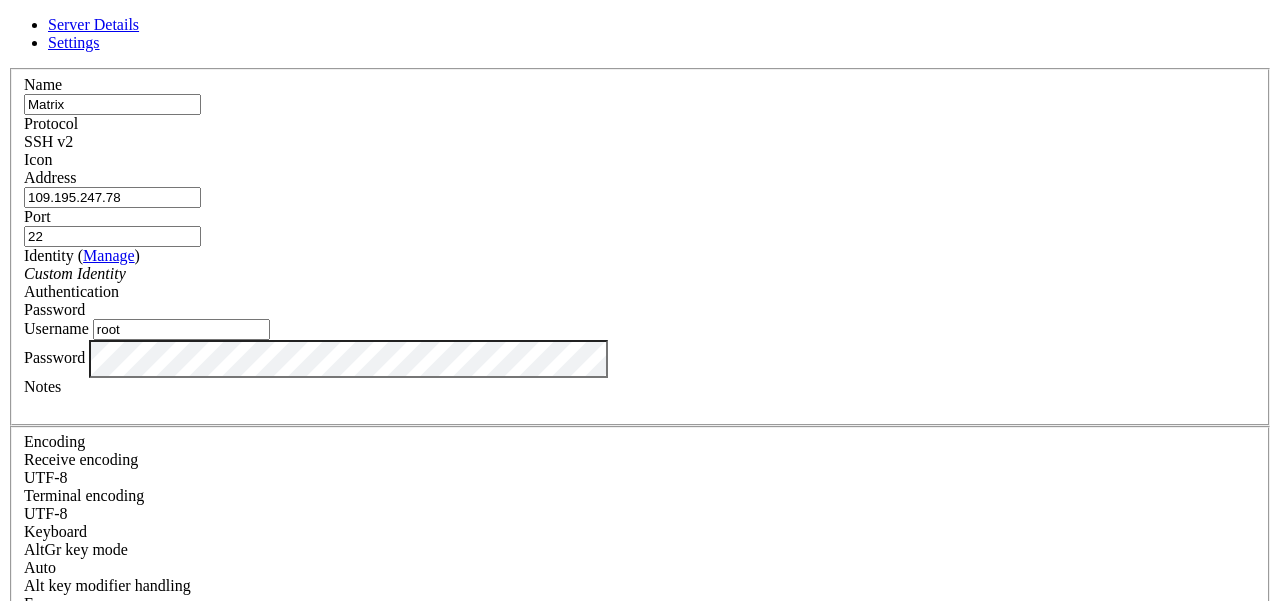 type on "root" 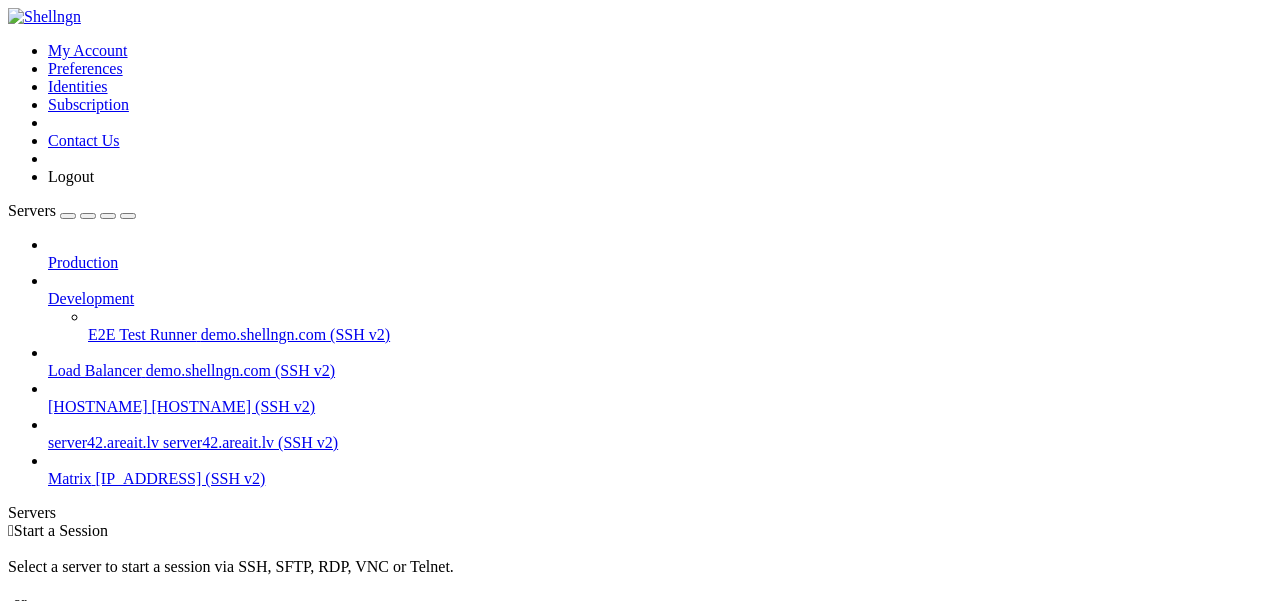 click on "Matrix" at bounding box center [70, 478] 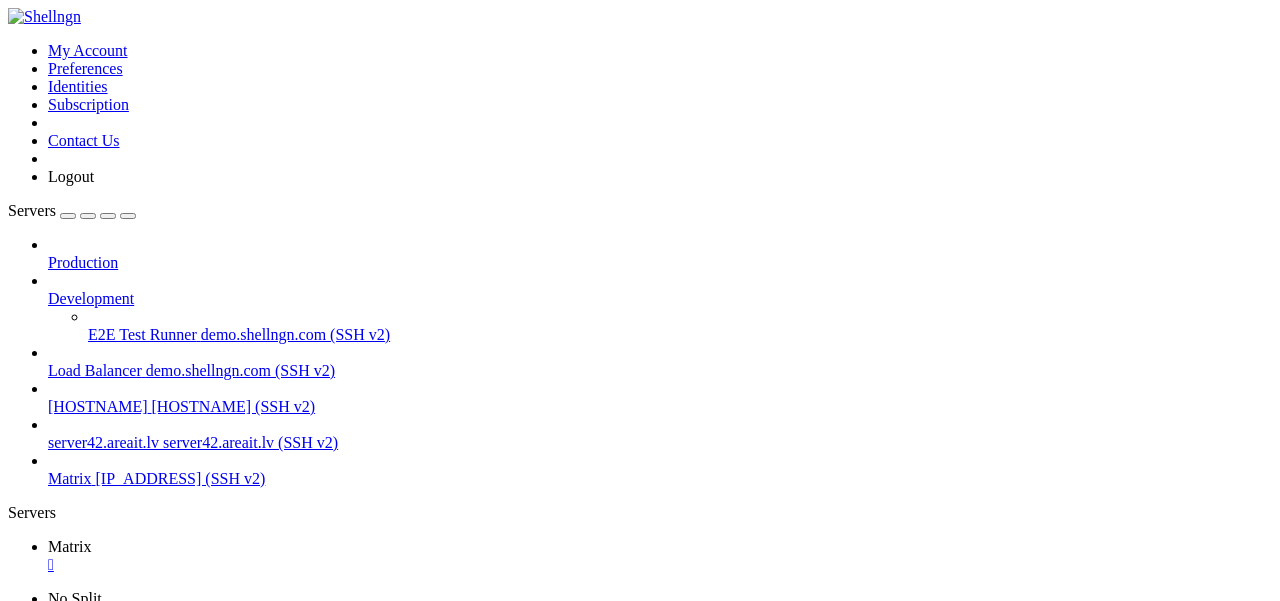 scroll, scrollTop: 0, scrollLeft: 0, axis: both 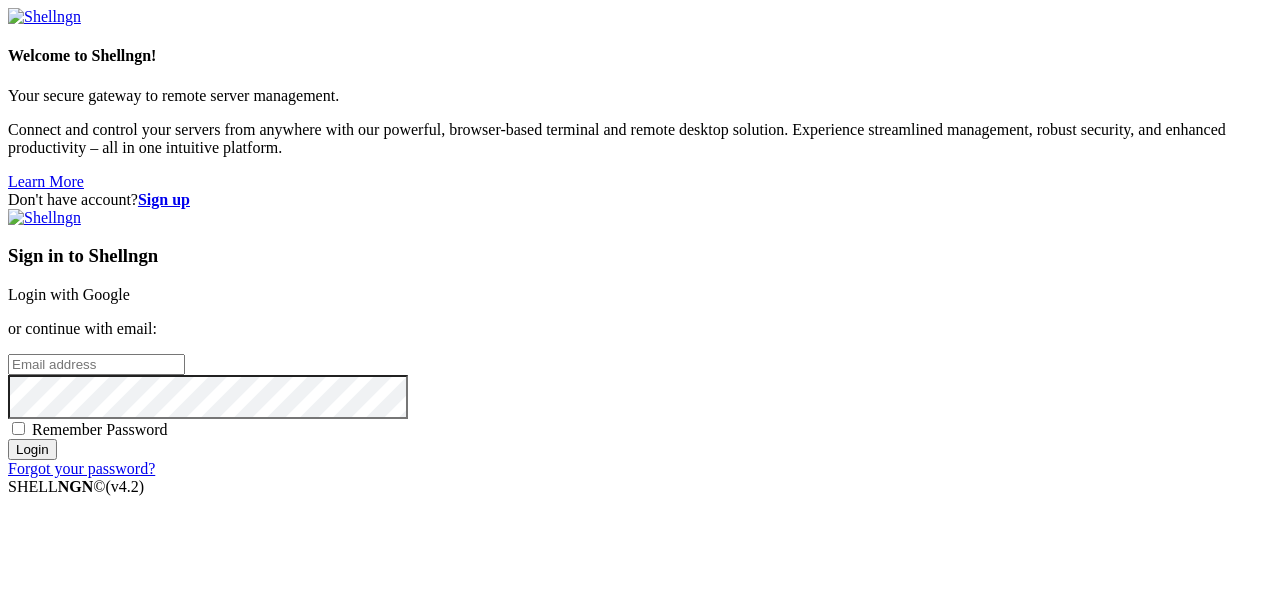 click on "Login with Google" at bounding box center (69, 294) 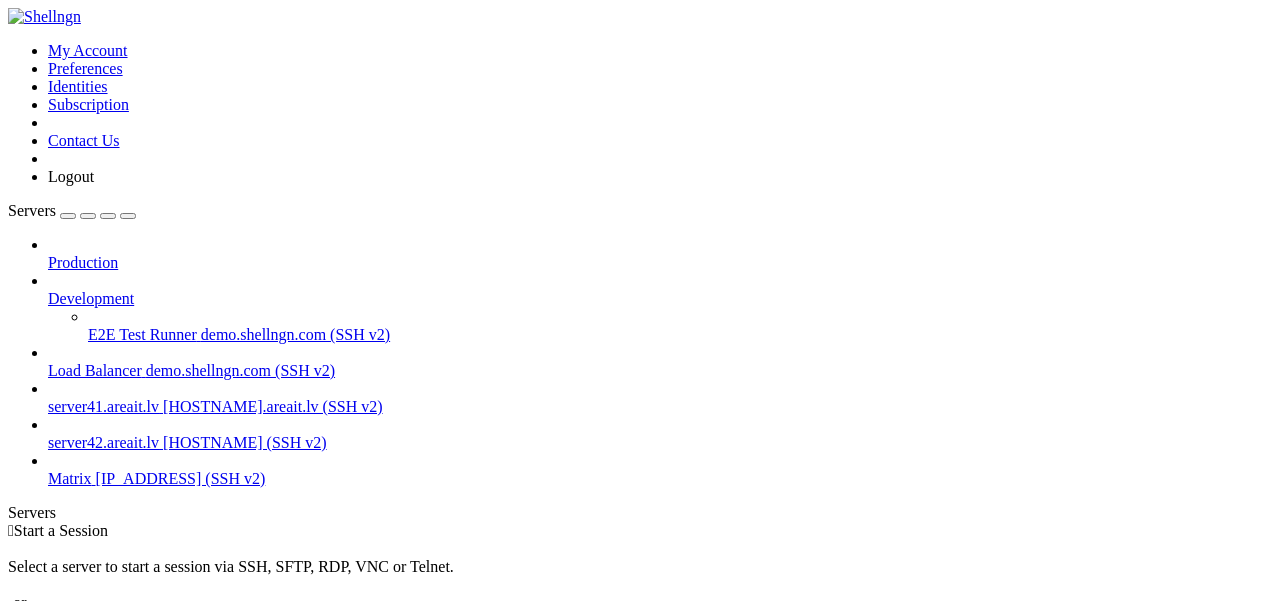 scroll, scrollTop: 0, scrollLeft: 0, axis: both 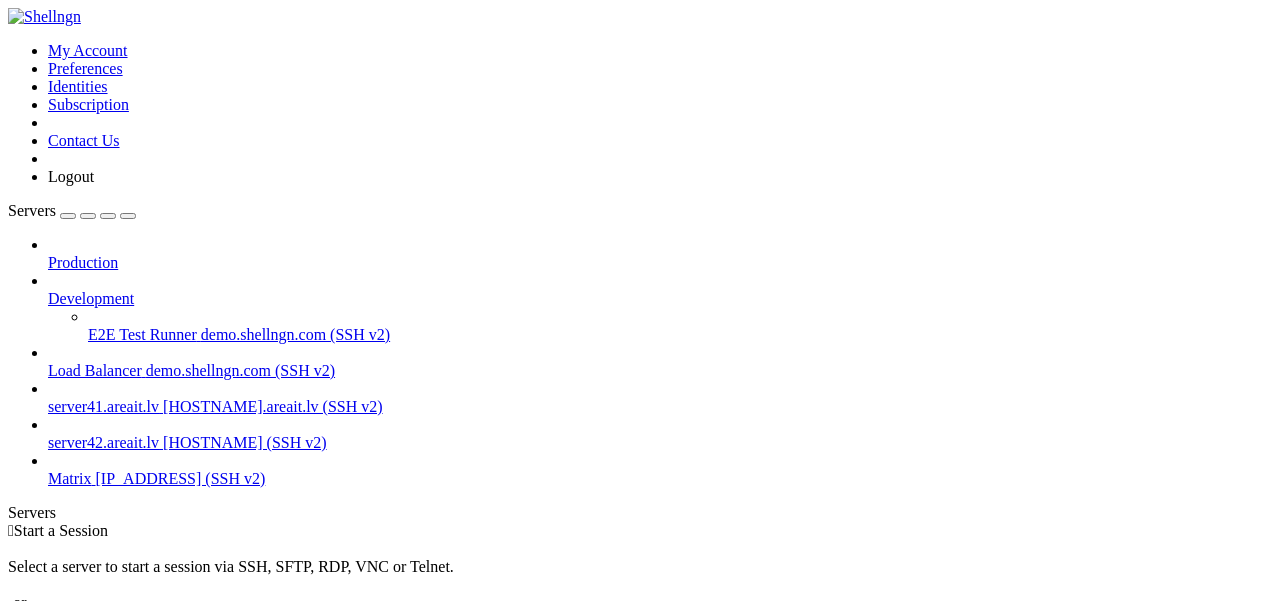 click on "[IP_ADDRESS] (SSH v2)" at bounding box center [181, 478] 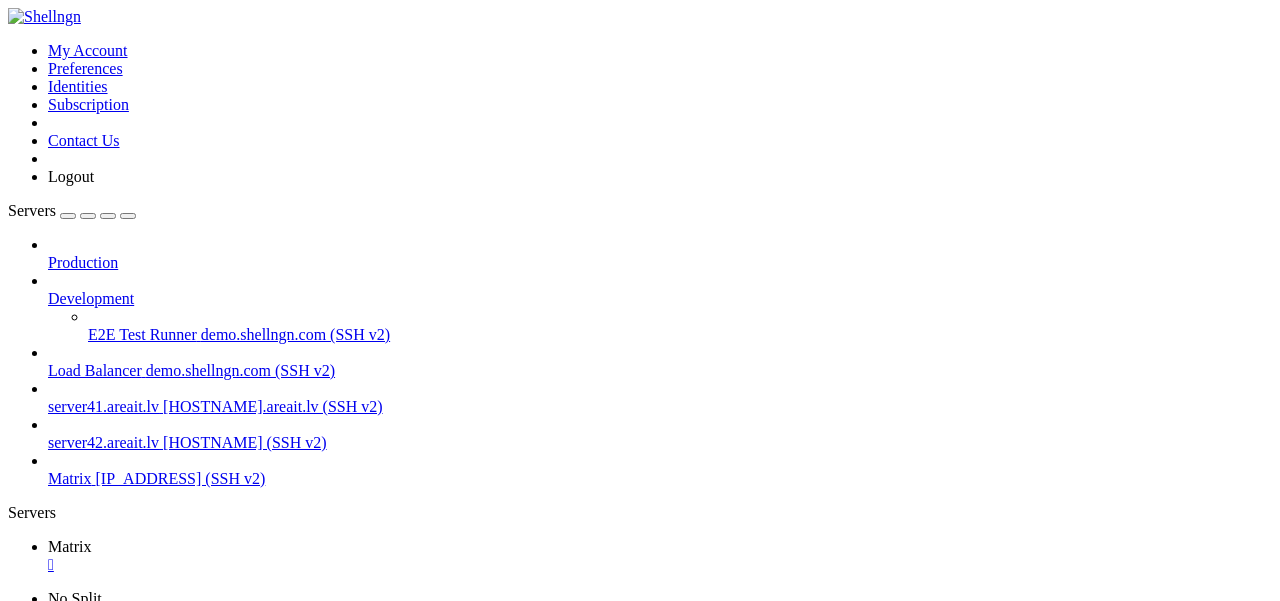 scroll, scrollTop: 0, scrollLeft: 0, axis: both 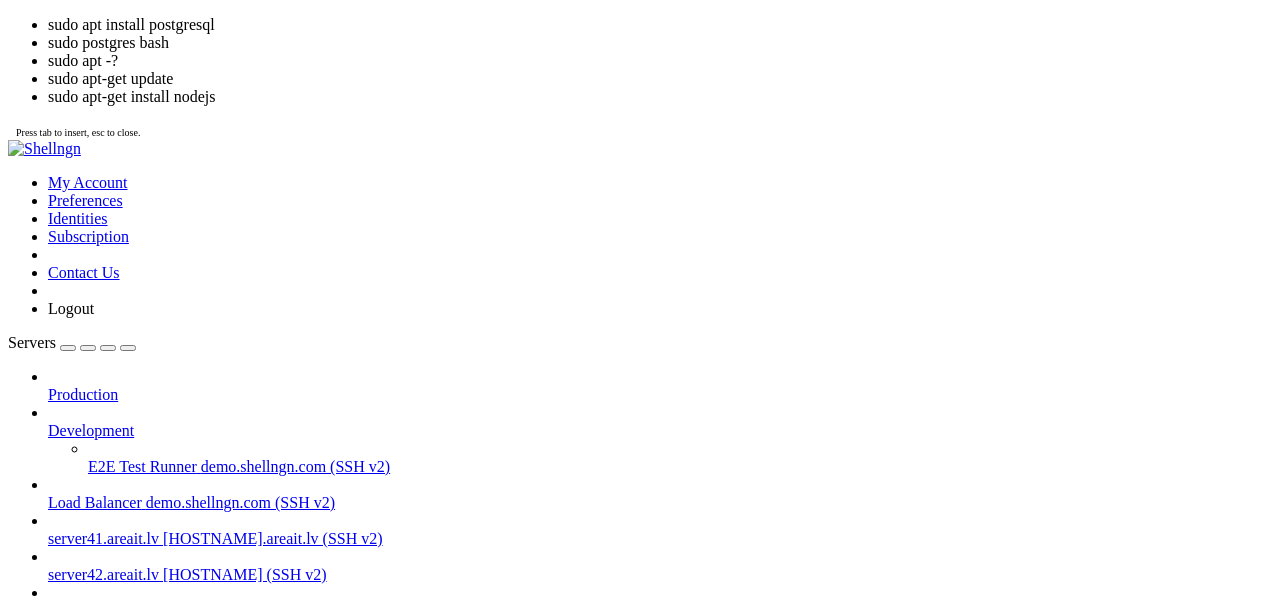click on "sudo apt install postgresql
sudo postgres bash
sudo apt -?
sudo apt-get update
sudo apt-get install nodejs
Press tab to insert, esc to close." at bounding box center (640, 78) 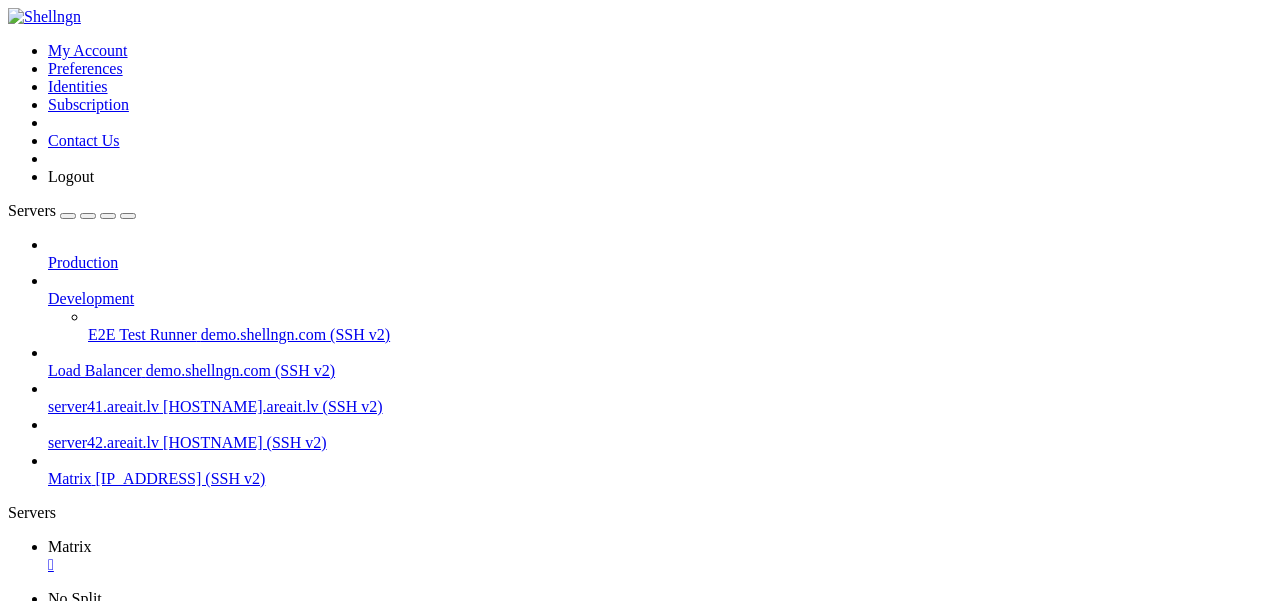 scroll, scrollTop: 92207, scrollLeft: 0, axis: vertical 